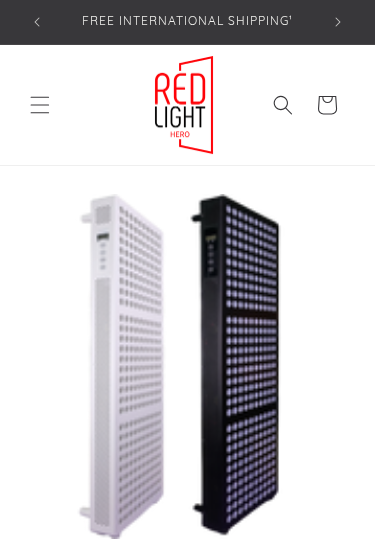 scroll, scrollTop: 0, scrollLeft: 0, axis: both 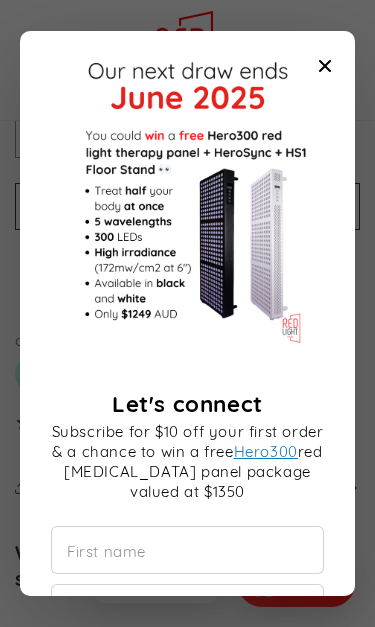 click at bounding box center [325, 66] 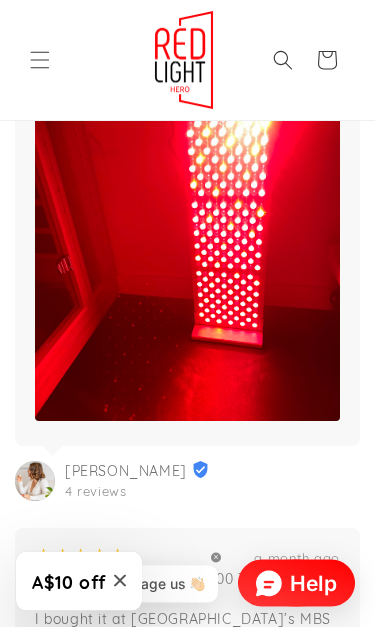 scroll, scrollTop: 3570, scrollLeft: 0, axis: vertical 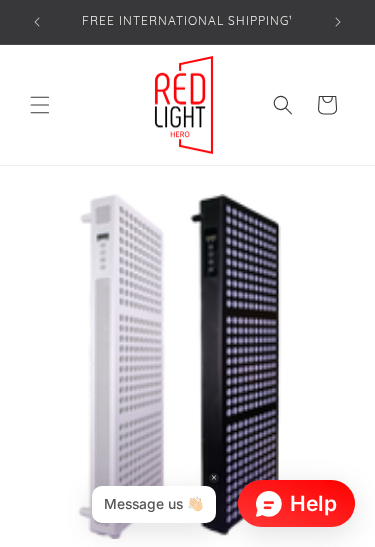 select on "**" 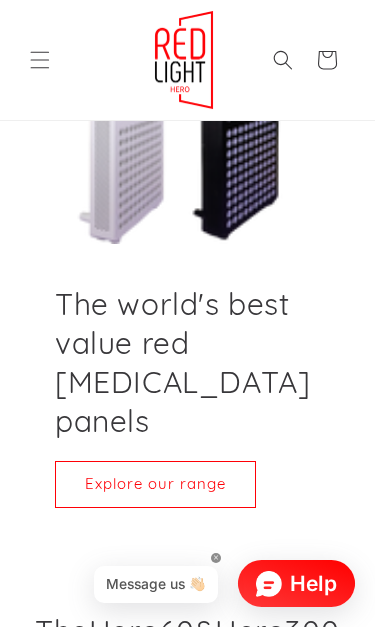 scroll, scrollTop: 343, scrollLeft: 0, axis: vertical 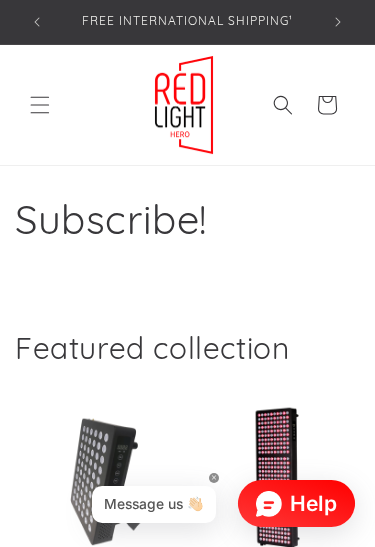 select on "**" 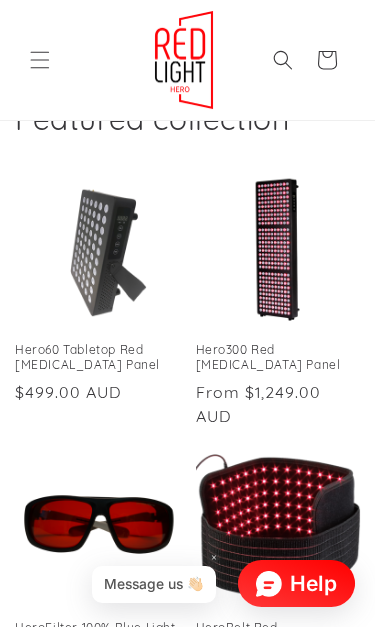 scroll, scrollTop: 528, scrollLeft: 0, axis: vertical 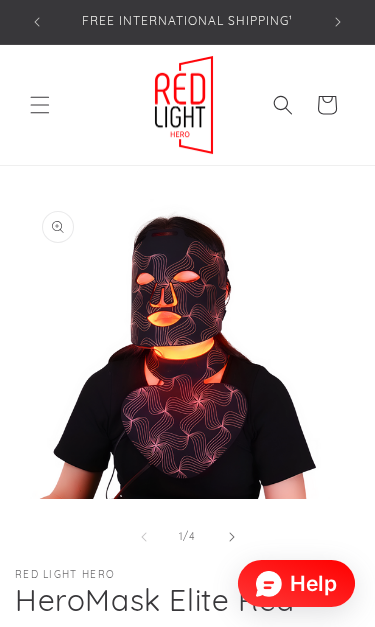 select on "**" 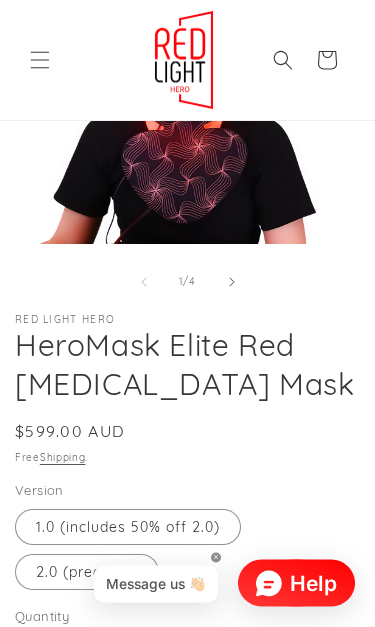 scroll, scrollTop: 266, scrollLeft: 0, axis: vertical 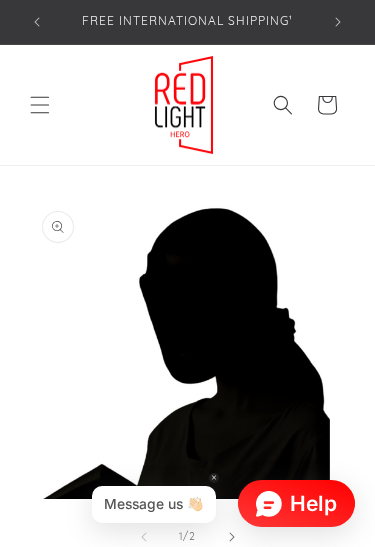select on "**" 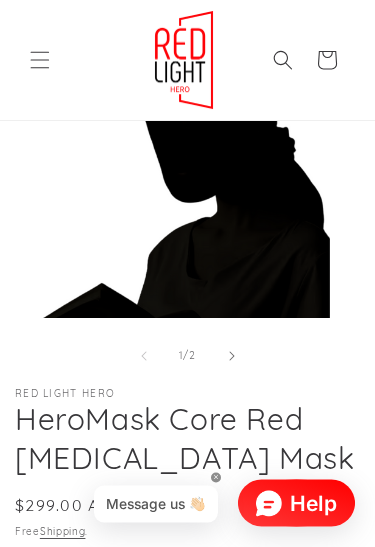 scroll, scrollTop: 181, scrollLeft: 0, axis: vertical 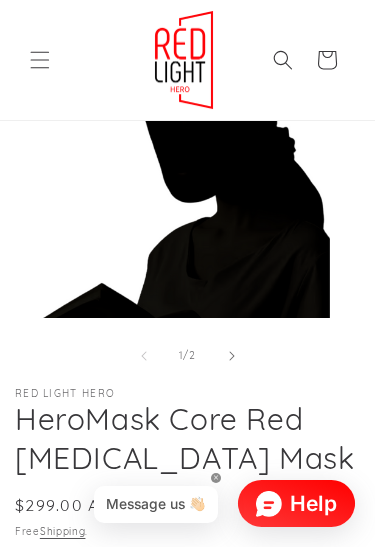 click 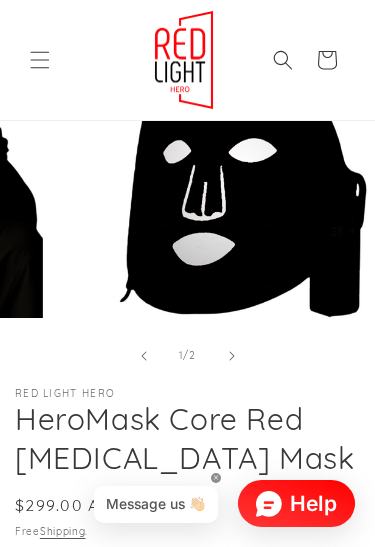 scroll, scrollTop: 0, scrollLeft: 329, axis: horizontal 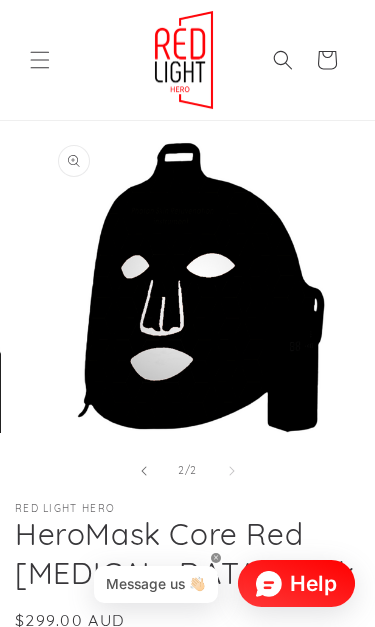 click at bounding box center (144, 471) 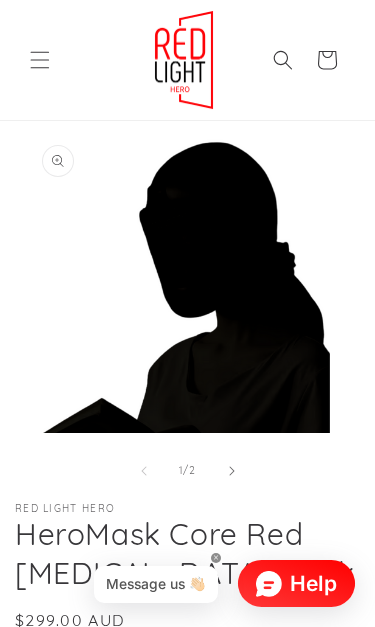 scroll, scrollTop: 0, scrollLeft: 0, axis: both 